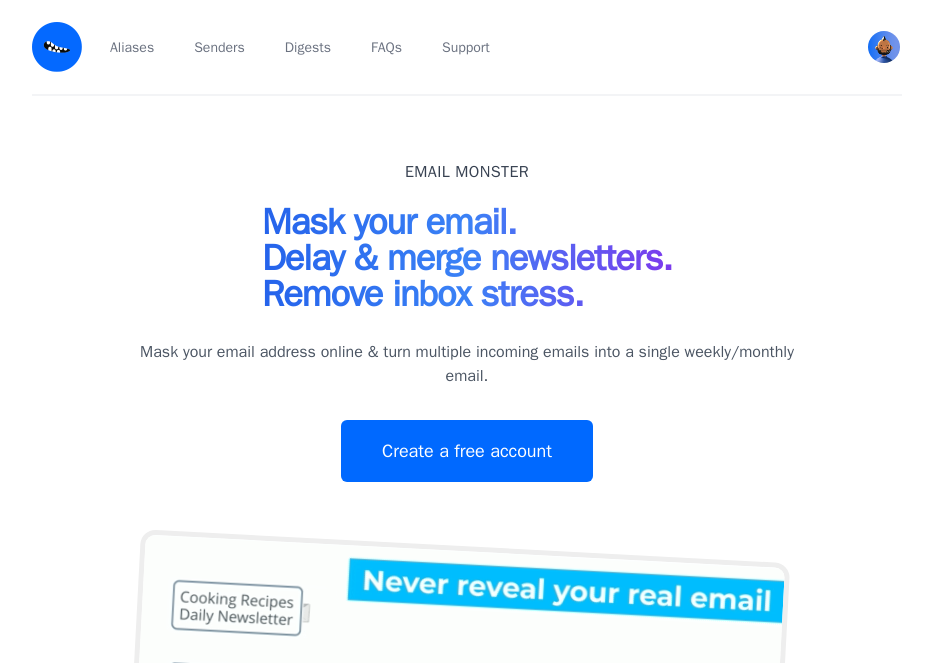 scroll, scrollTop: 0, scrollLeft: 0, axis: both 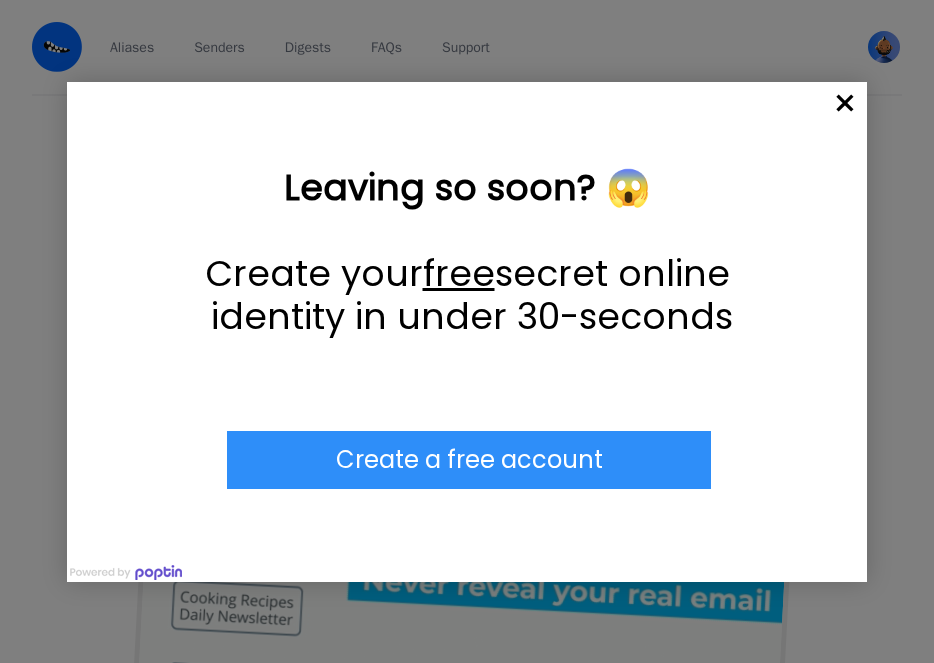 click on "×" at bounding box center (845, 104) 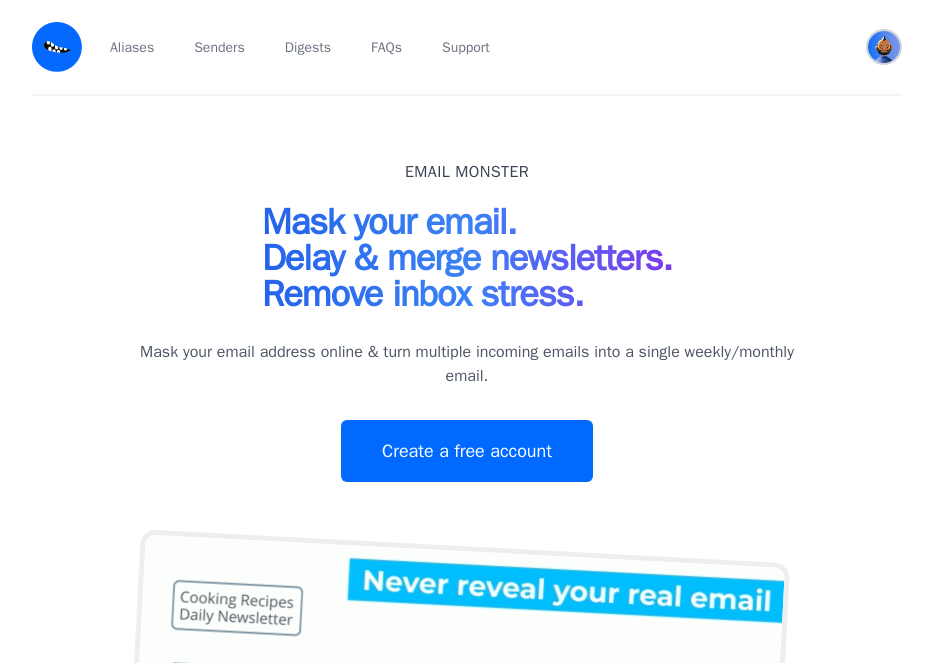 click at bounding box center [884, 47] 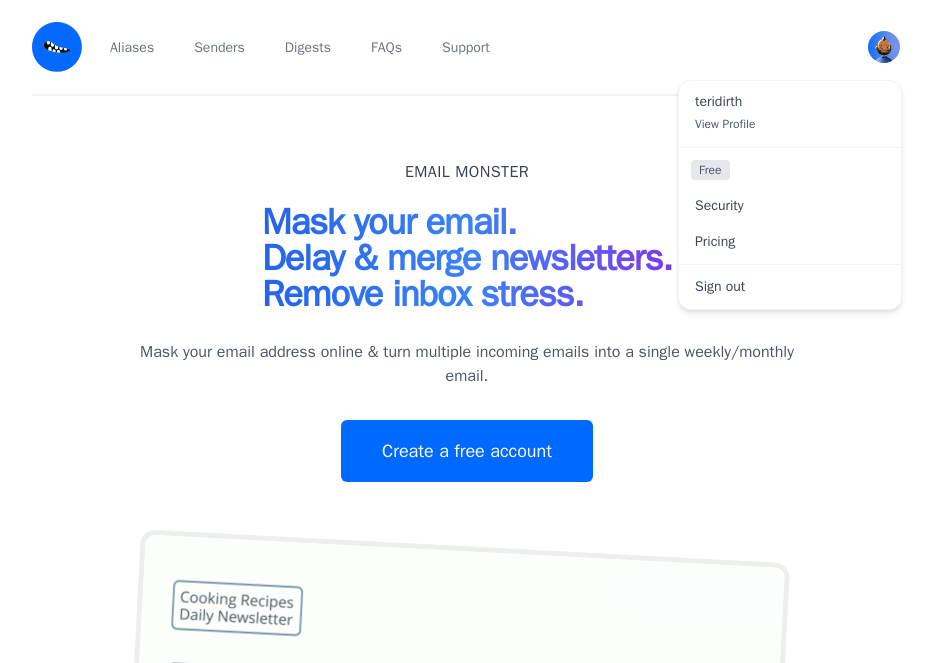 click on "Aliases
Senders
Digests
FAQs
Support" at bounding box center (468, 47) 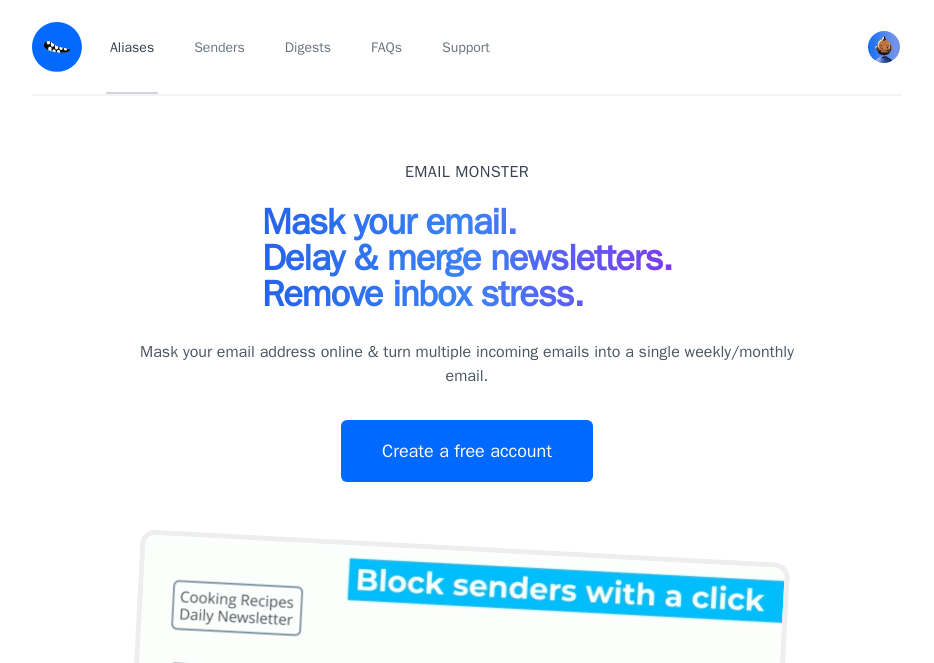 click on "Aliases" at bounding box center (132, 47) 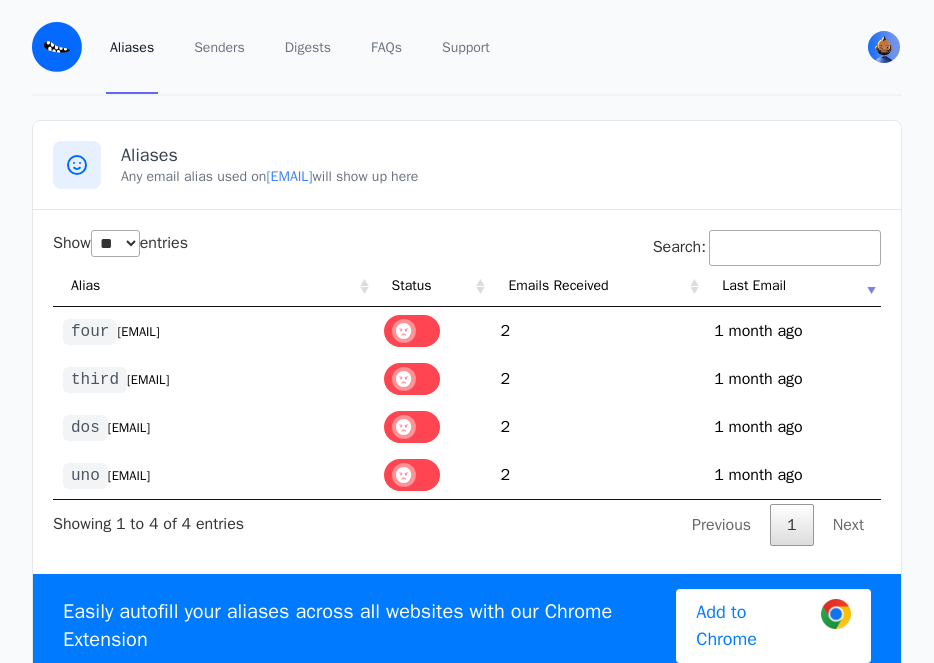 select on "**" 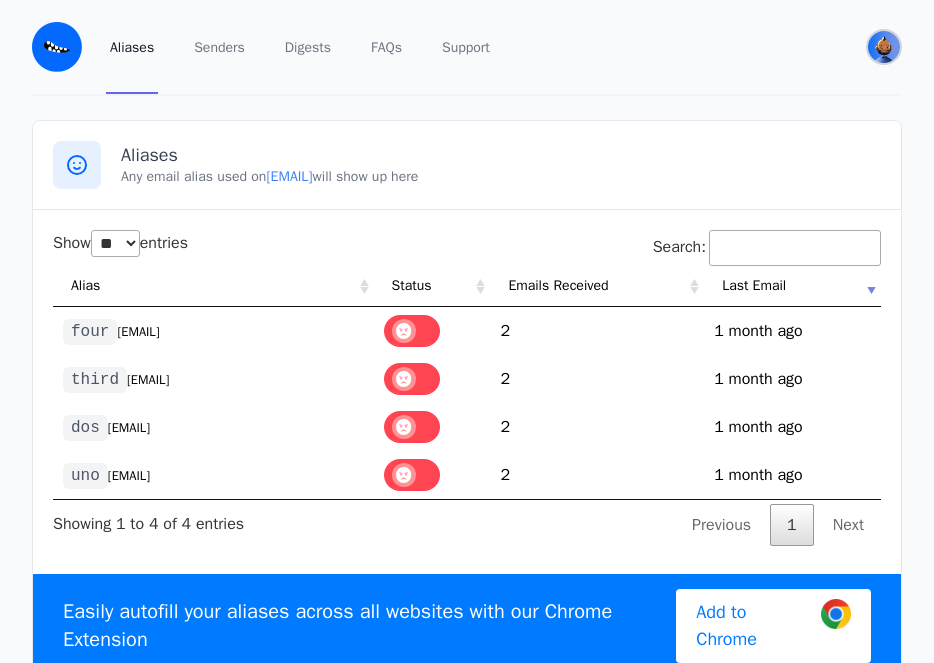 drag, startPoint x: 882, startPoint y: 45, endPoint x: 879, endPoint y: 59, distance: 14.3178215 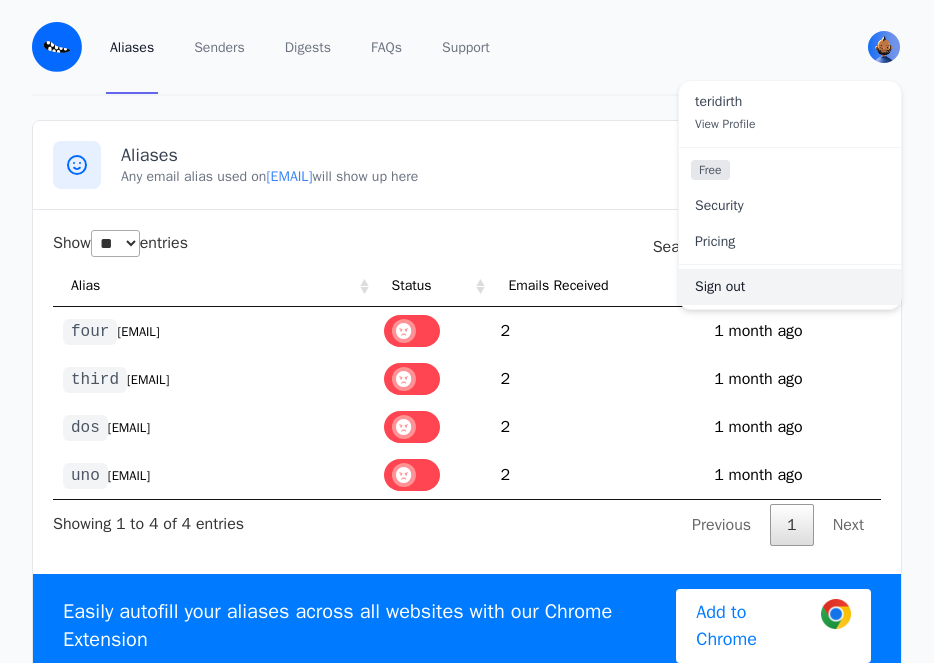 click on "Sign out" at bounding box center [790, 287] 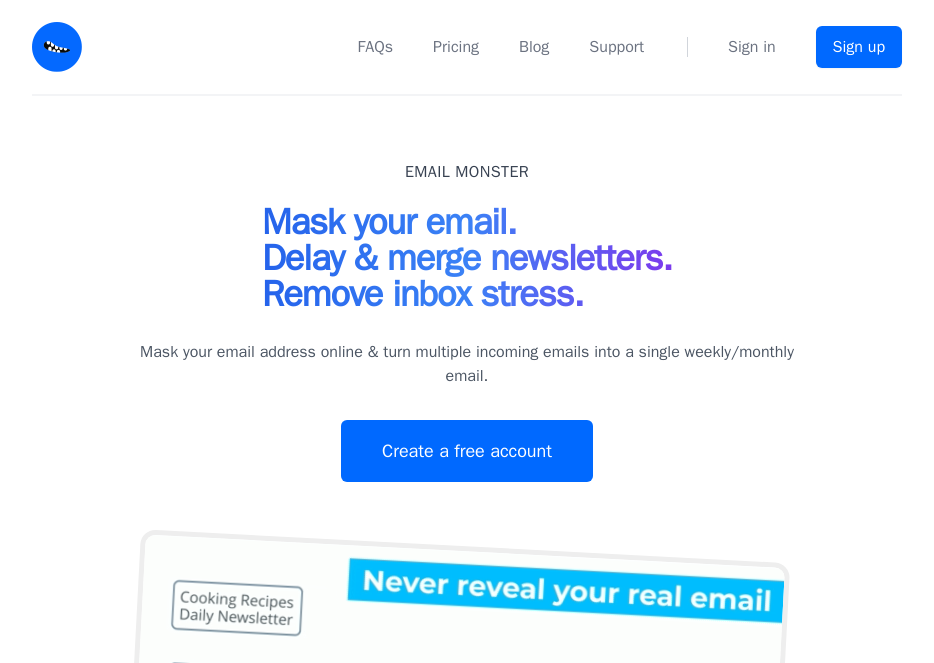 scroll, scrollTop: 0, scrollLeft: 0, axis: both 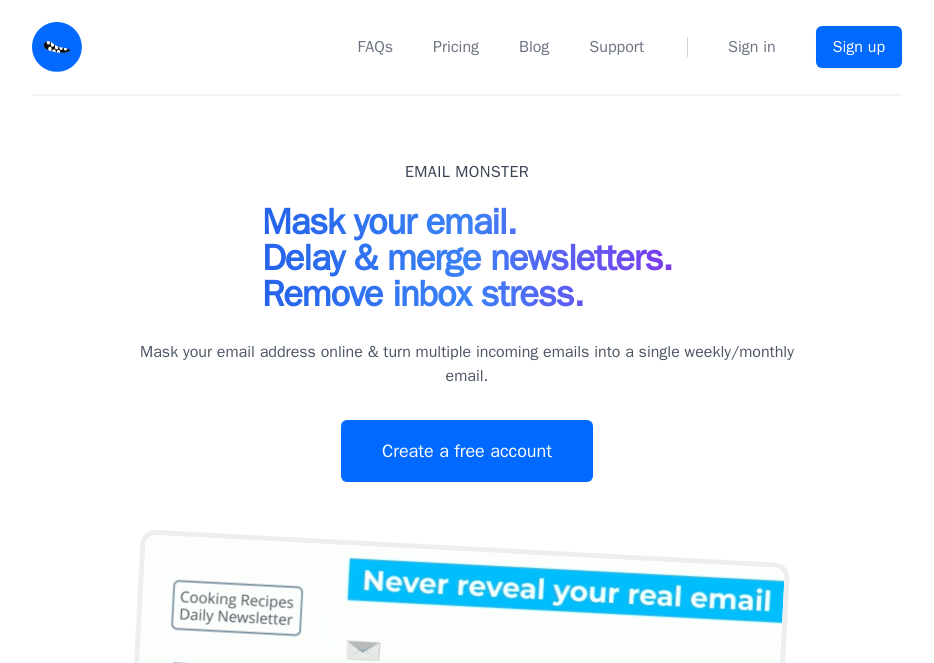 click on "FAQs
Pricing
Blog
Support
Sign in
Sign up" at bounding box center [504, 47] 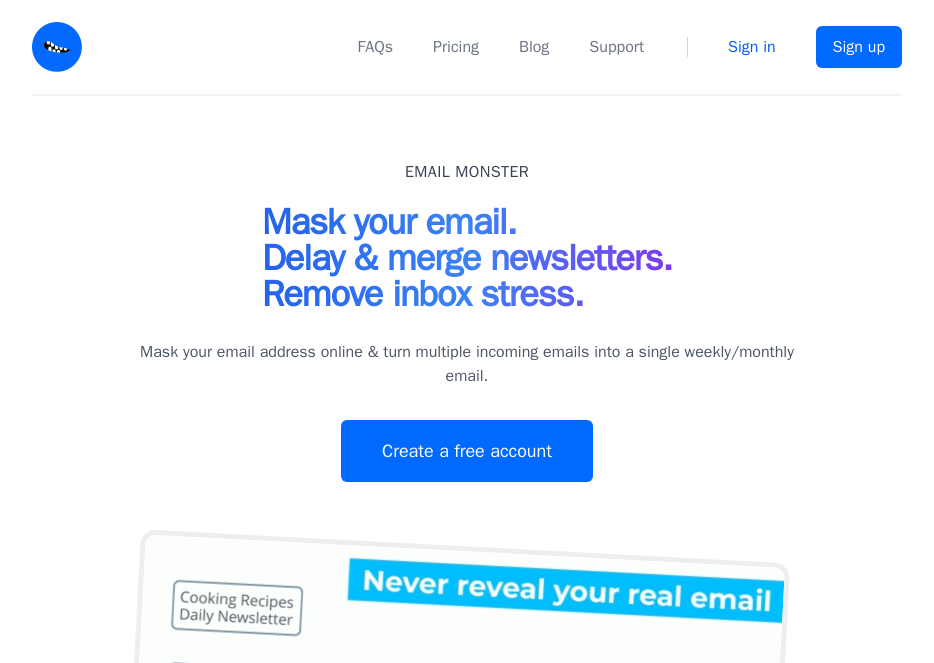 click on "Sign in" at bounding box center [752, 47] 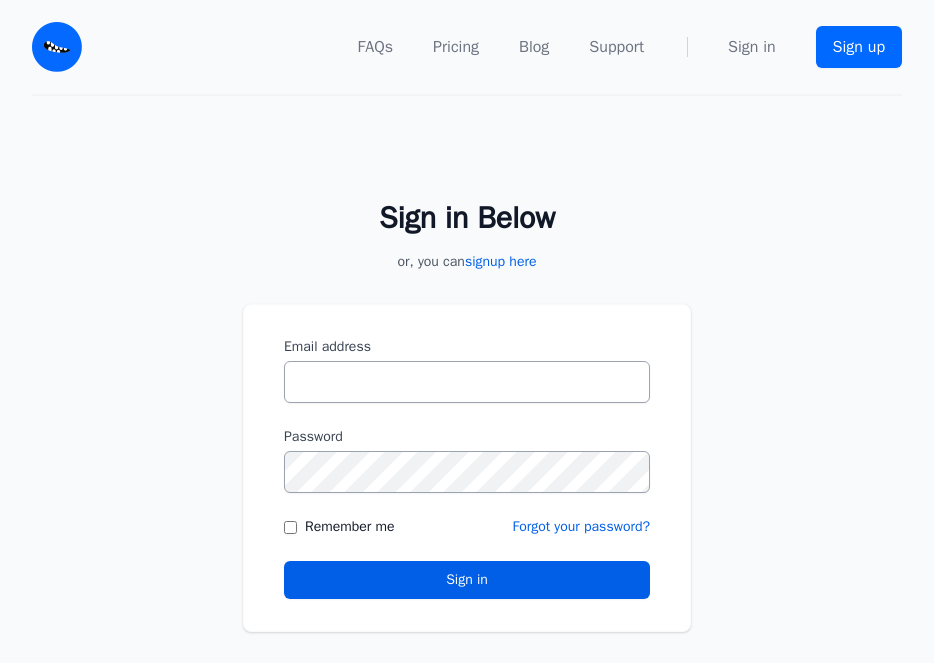 scroll, scrollTop: 0, scrollLeft: 0, axis: both 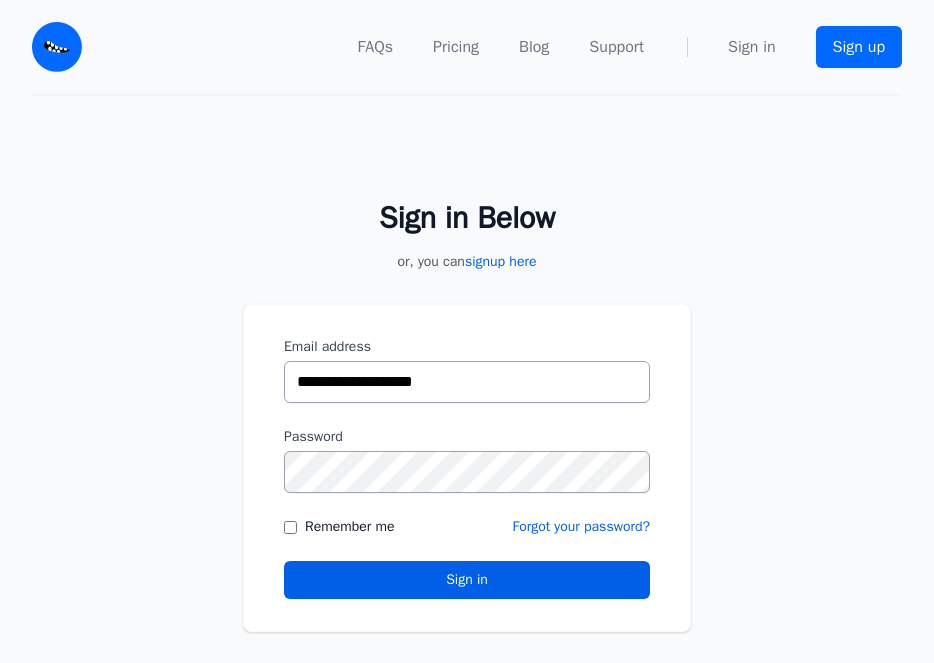 click on "**********" at bounding box center [467, 382] 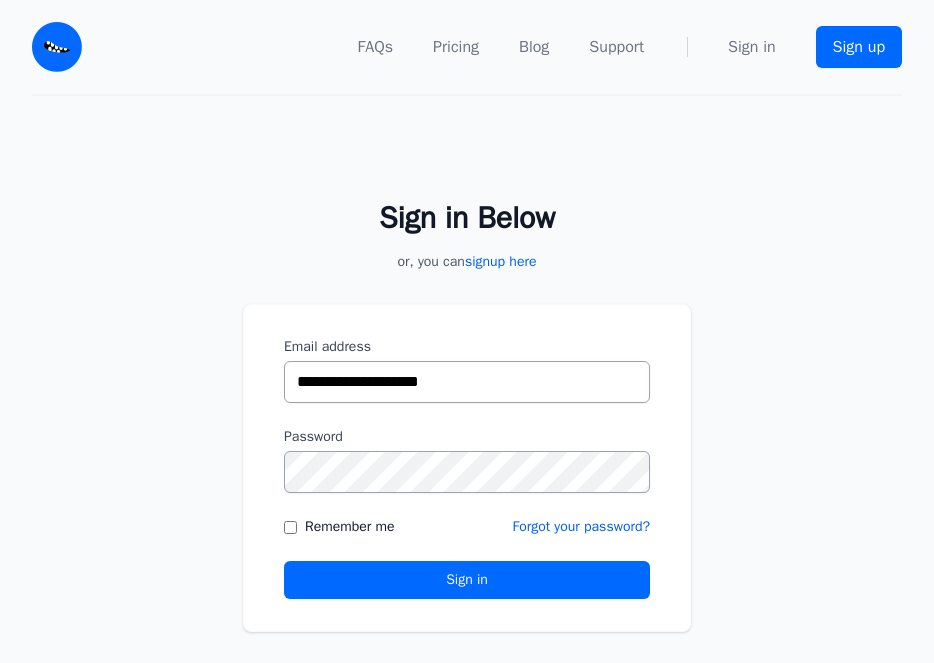type on "**********" 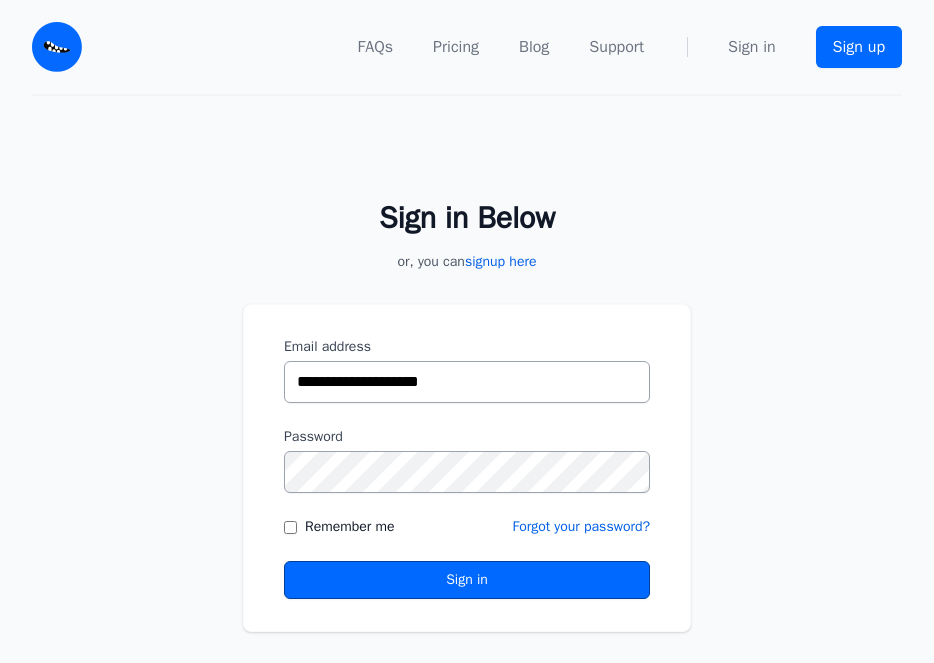 click on "Sign in" at bounding box center [467, 580] 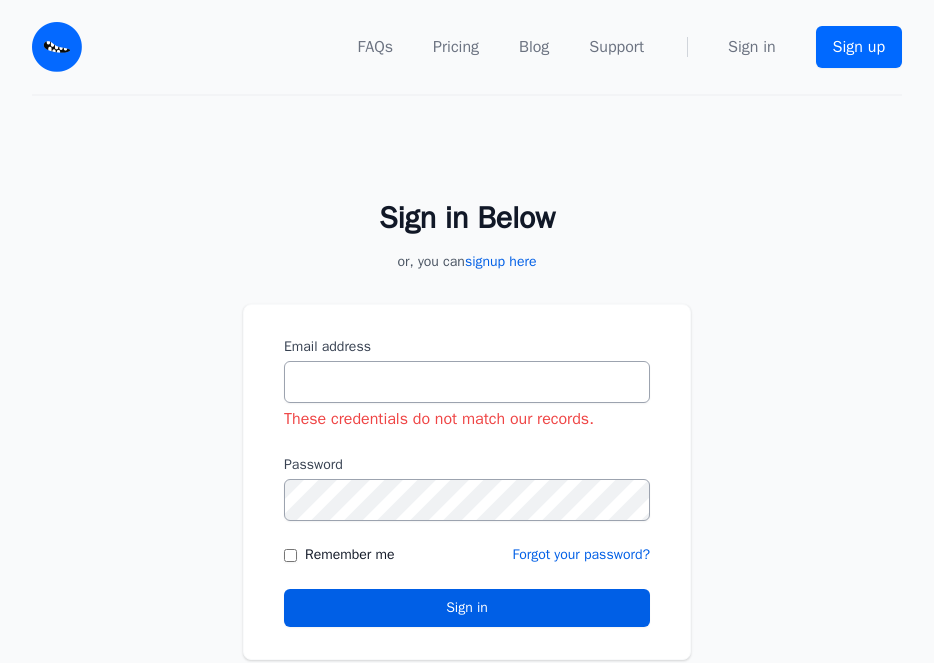 scroll, scrollTop: 0, scrollLeft: 0, axis: both 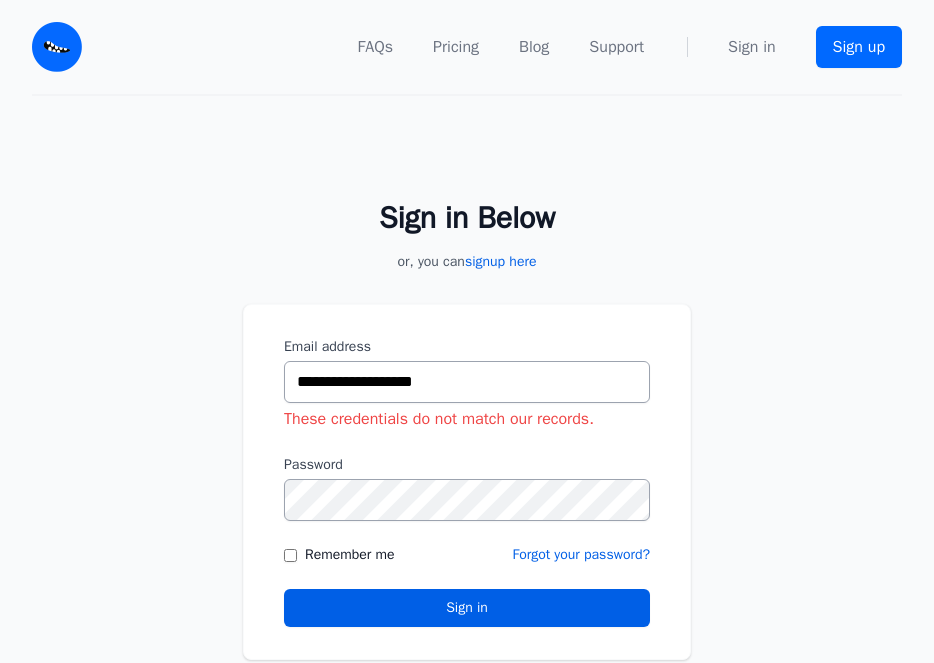 click on "**********" at bounding box center (467, 382) 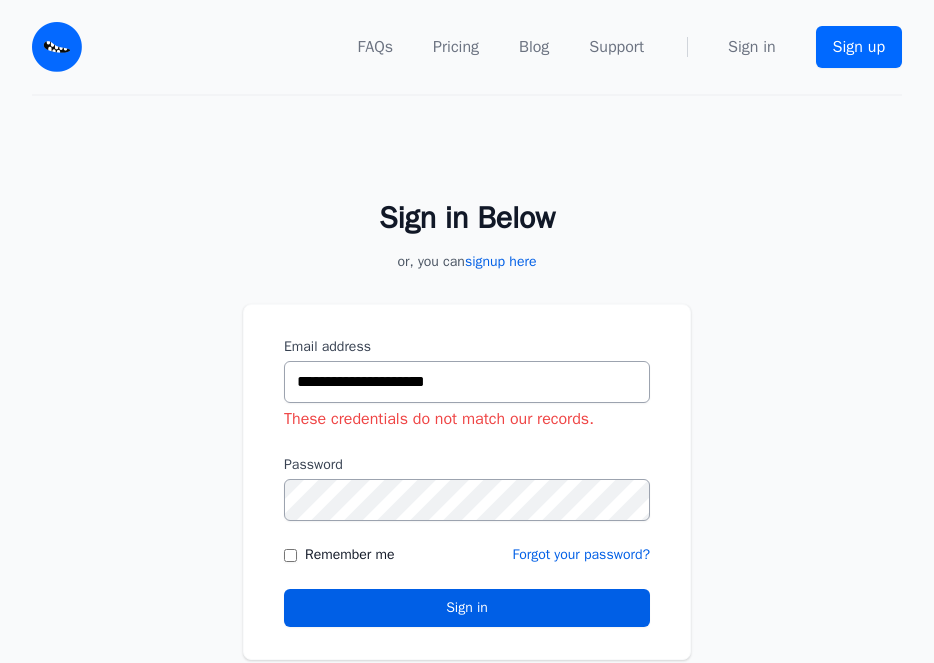 type on "**********" 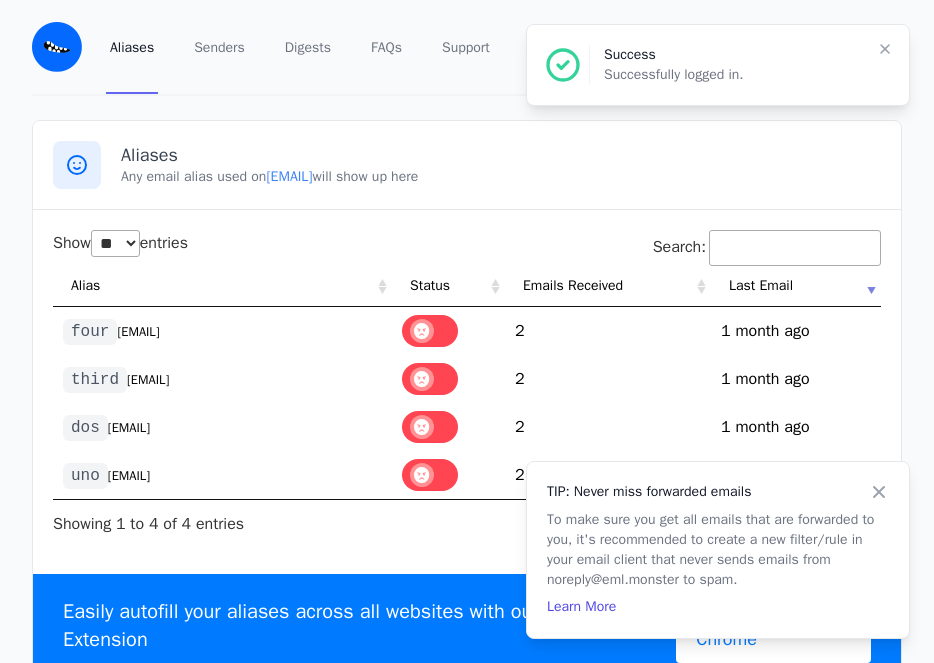 select on "**" 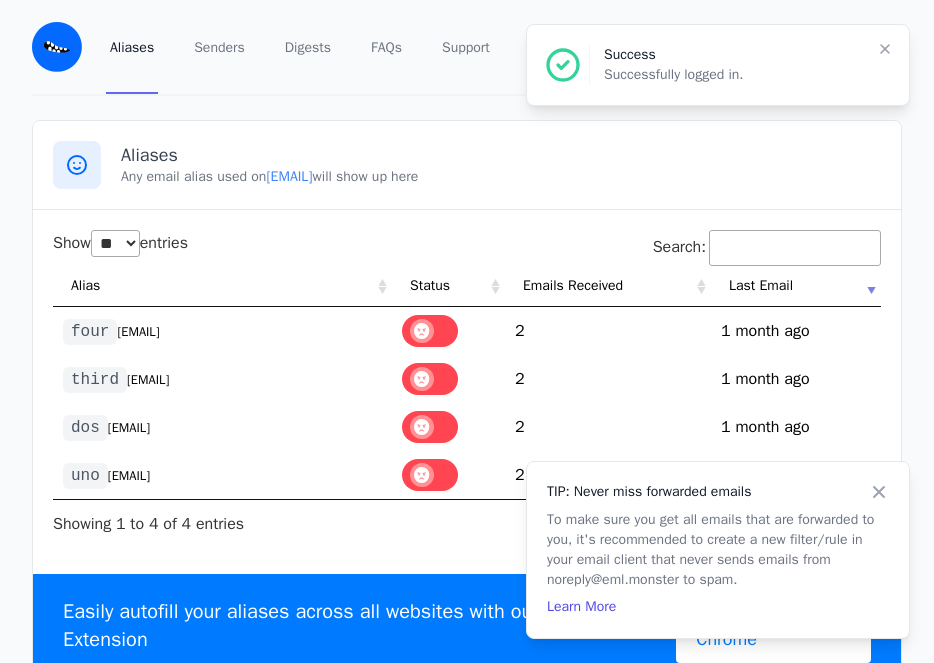 click 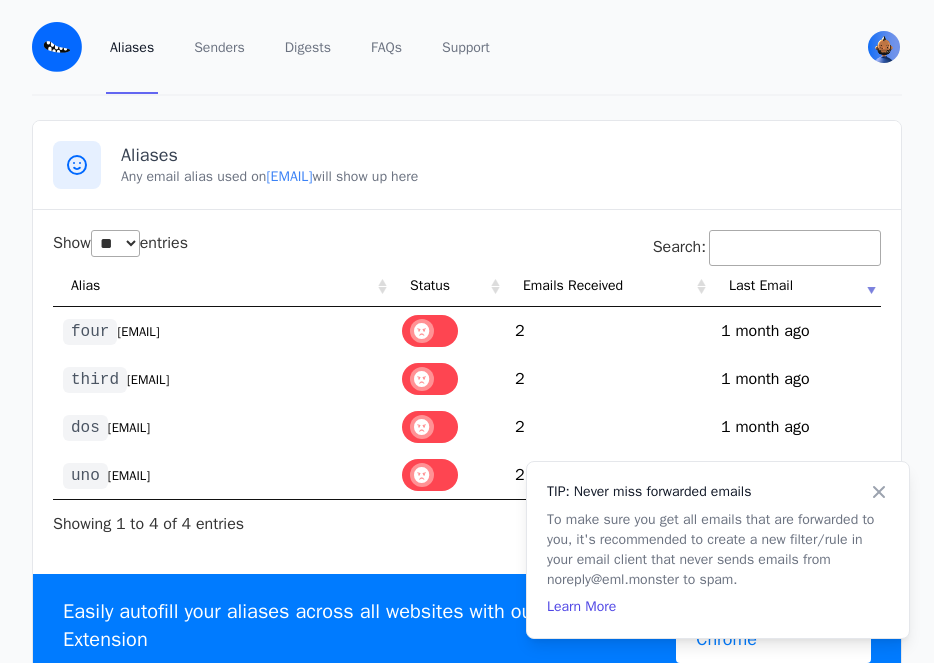 click on "@ranvir29che.eml.monster" at bounding box center [129, 476] 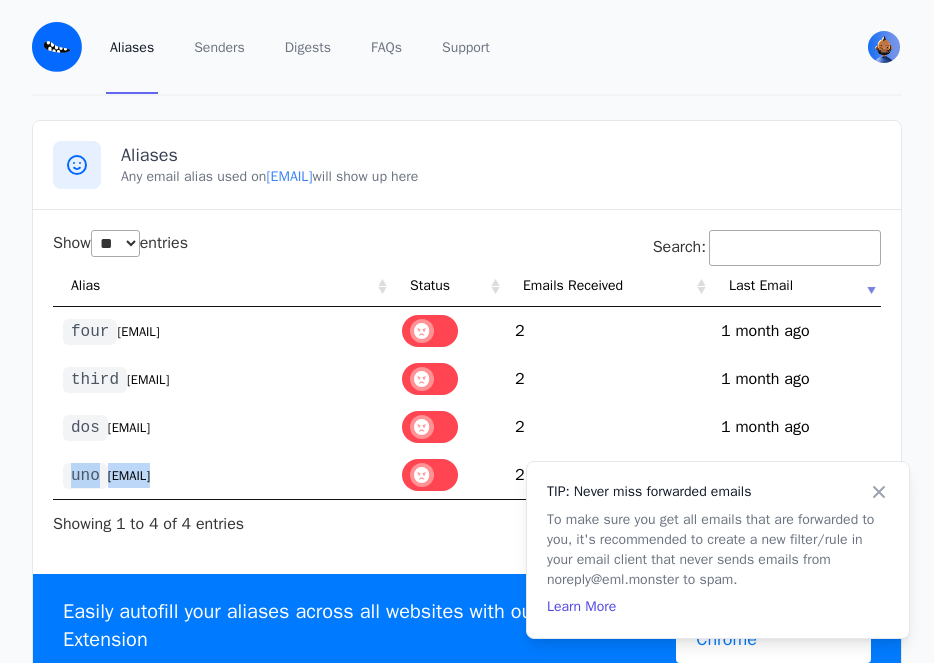 click on "@ranvir29che.eml.monster" at bounding box center [129, 476] 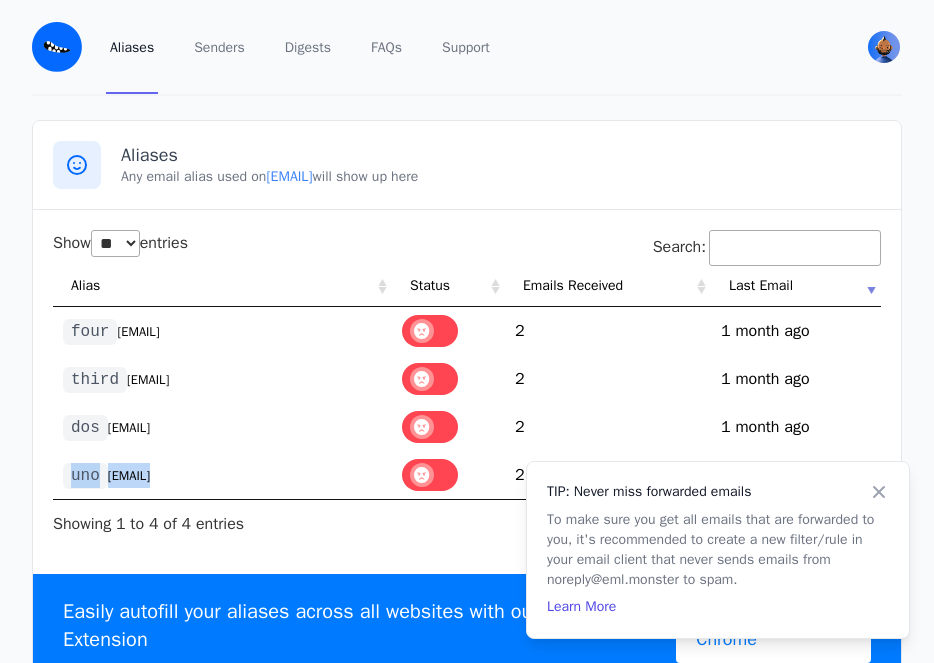 copy on "uno @ranvir29che.eml.monster" 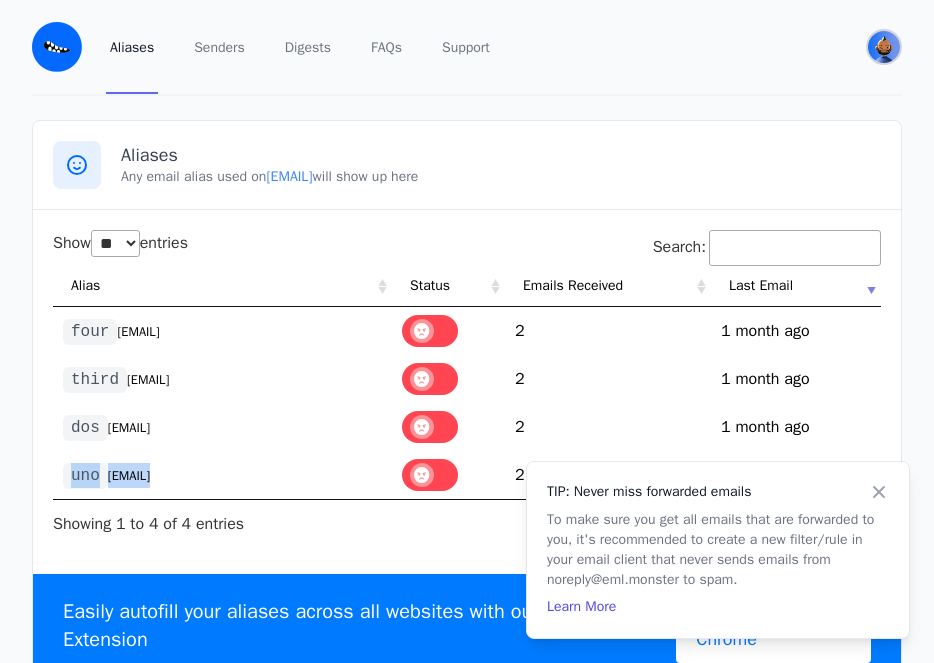 click at bounding box center [884, 47] 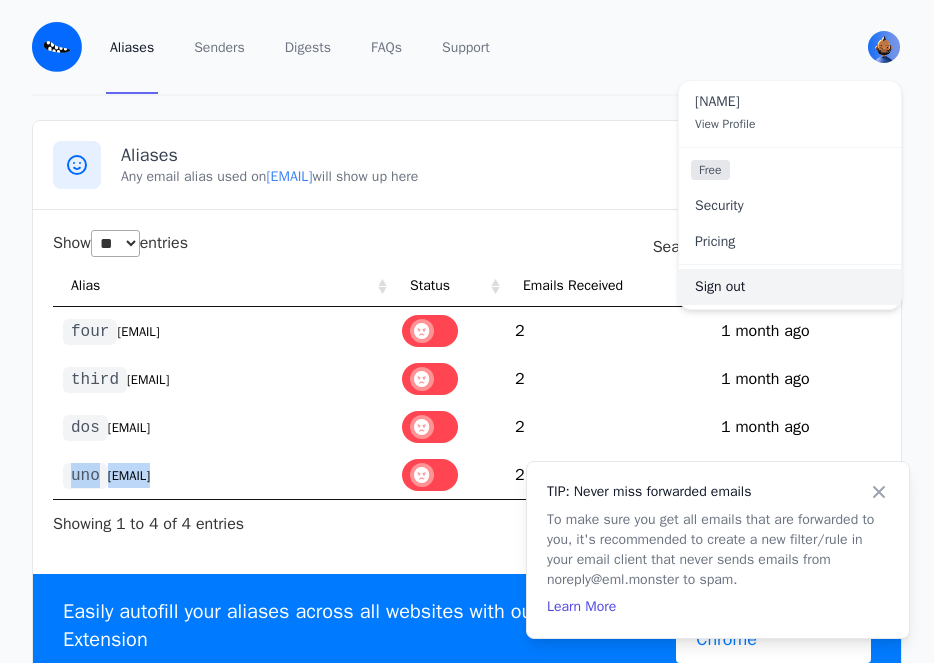 click on "Sign out" at bounding box center (790, 287) 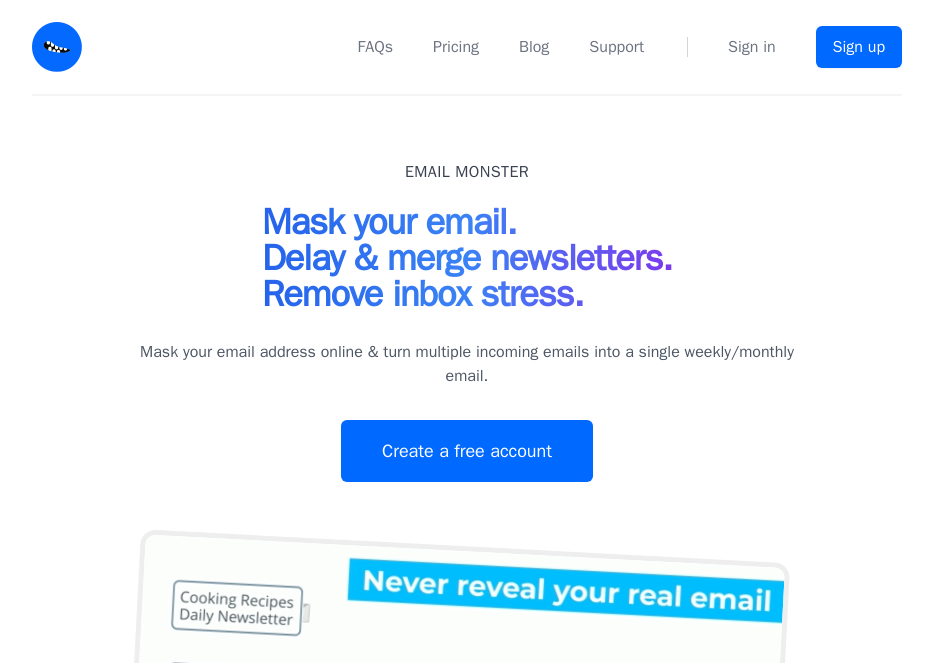 scroll, scrollTop: 0, scrollLeft: 0, axis: both 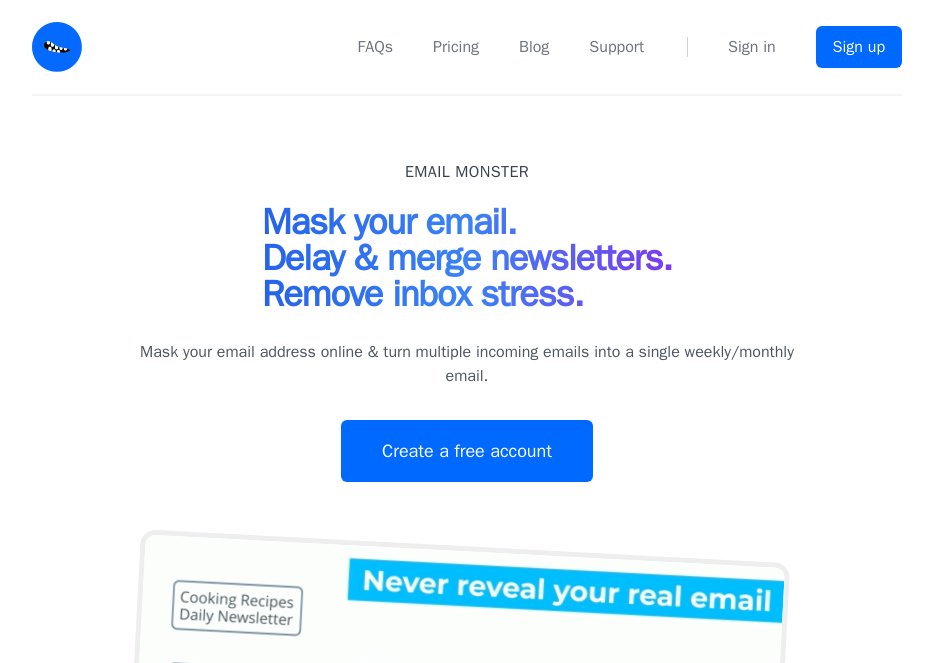 click on "Email Monster
Mask your email. Delay & merge newsletters. Remove inbox stress.
Mask your email address online & turn multiple incoming emails into a single weekly/monthly email.
Create a free account" at bounding box center (467, 321) 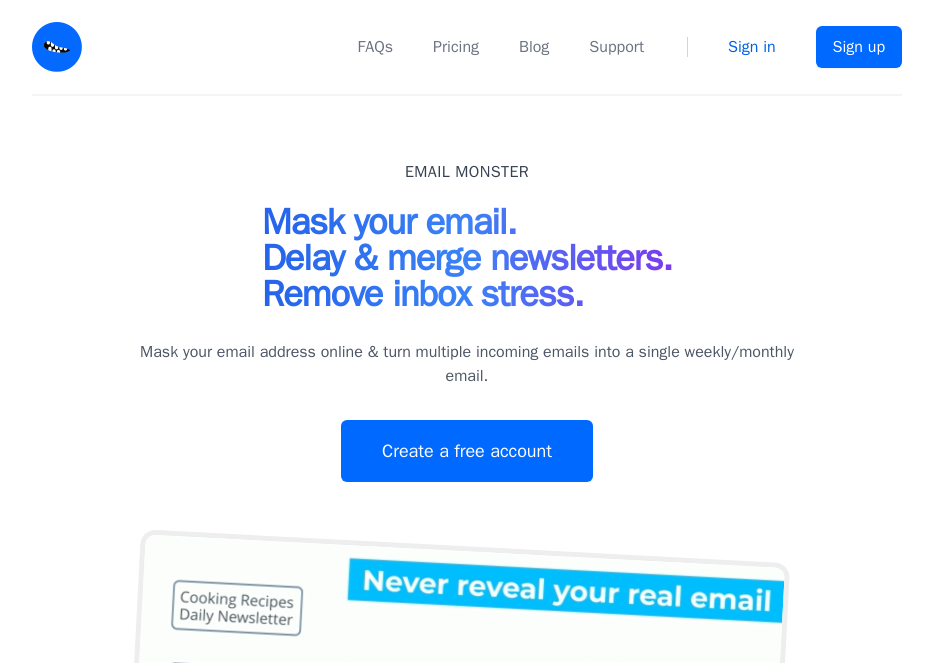 click on "Sign in" at bounding box center [752, 47] 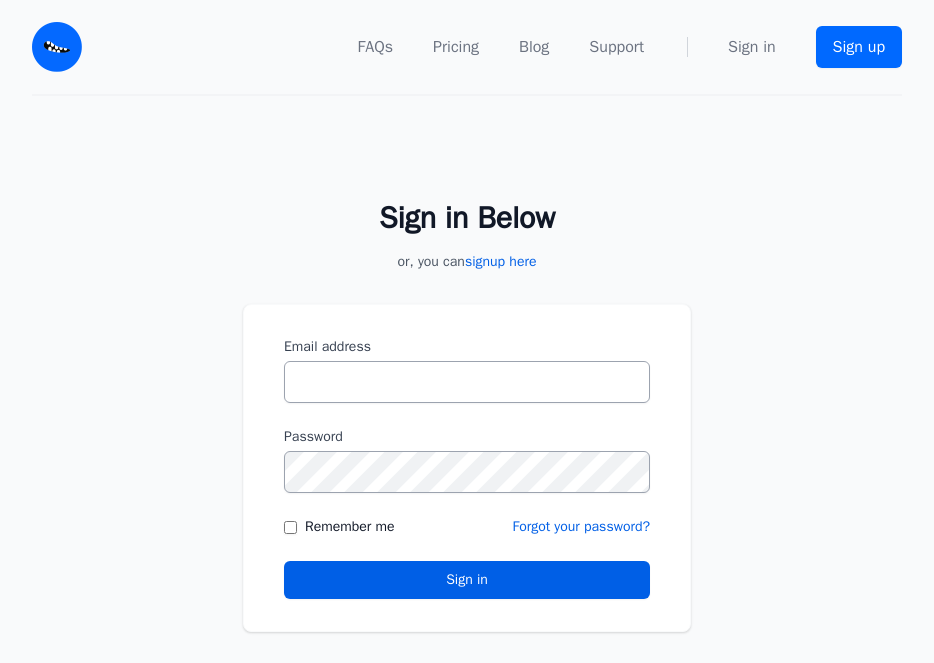 scroll, scrollTop: 0, scrollLeft: 0, axis: both 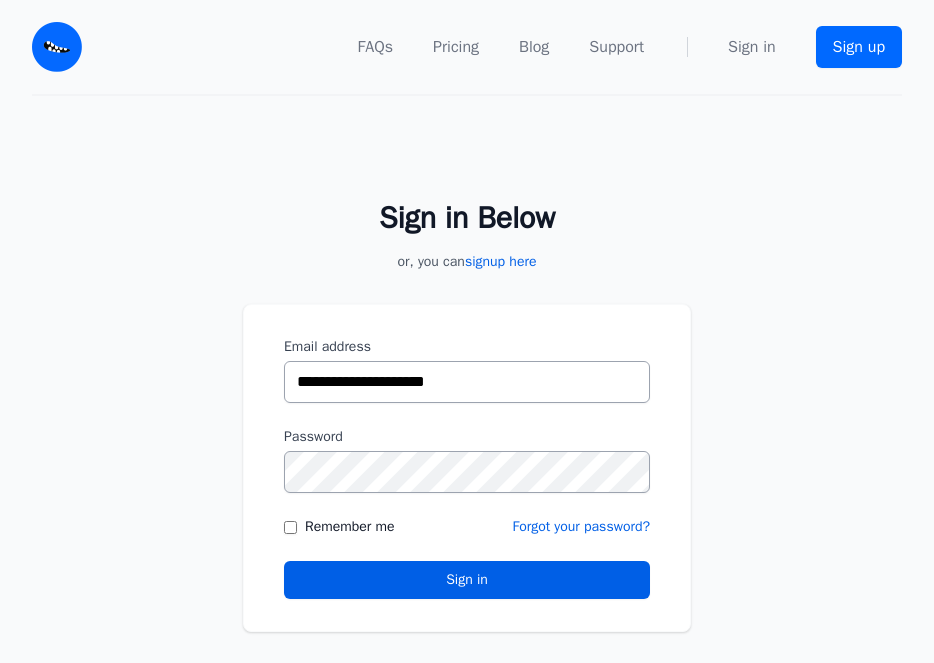 click on "**********" at bounding box center [467, 382] 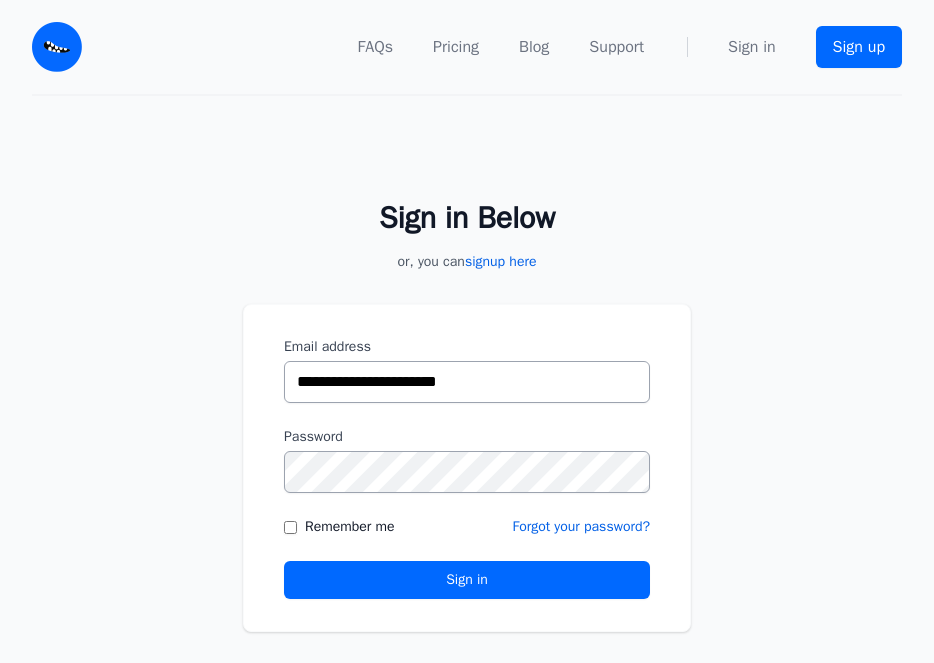 type on "**********" 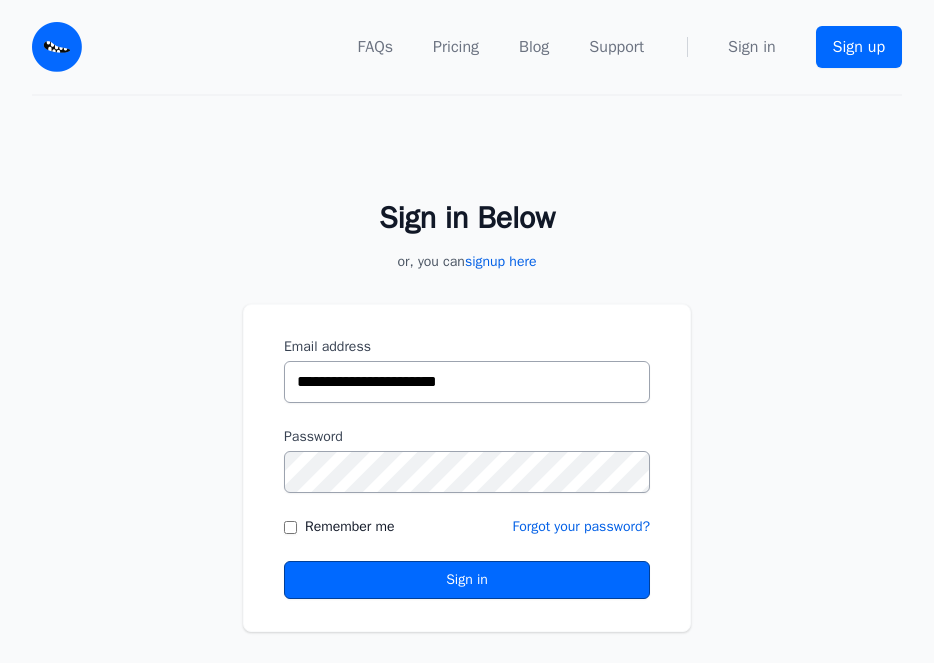 click on "Sign in" at bounding box center [467, 580] 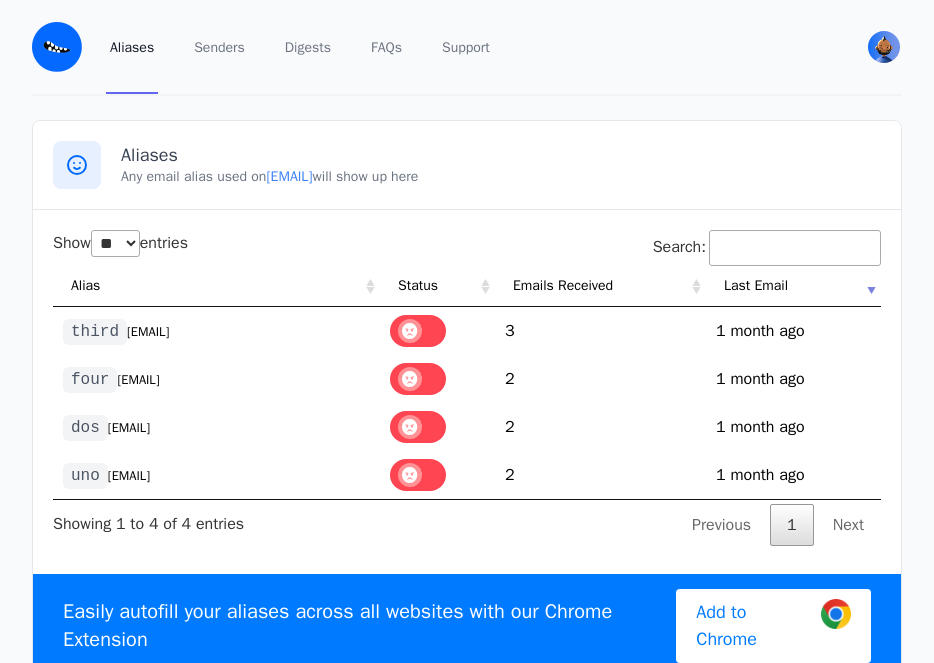 select on "**" 